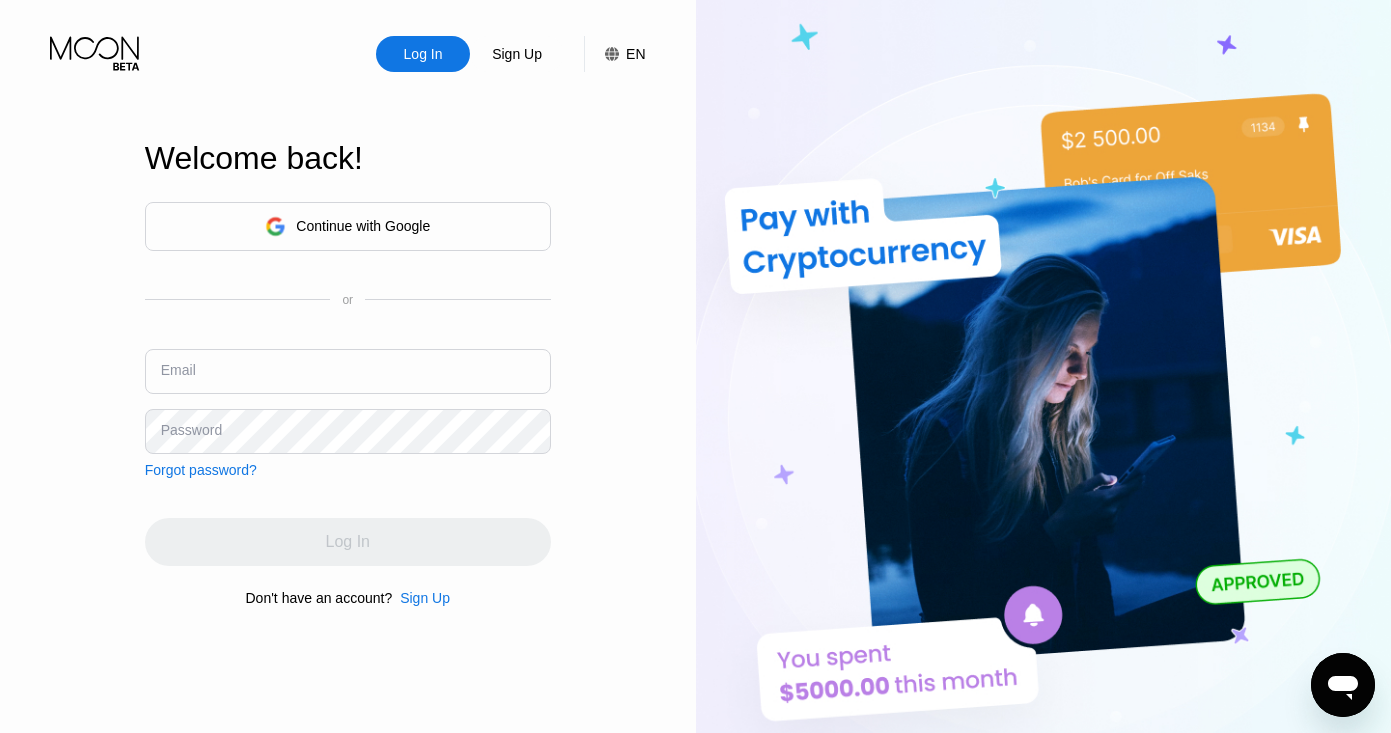 scroll, scrollTop: 0, scrollLeft: 0, axis: both 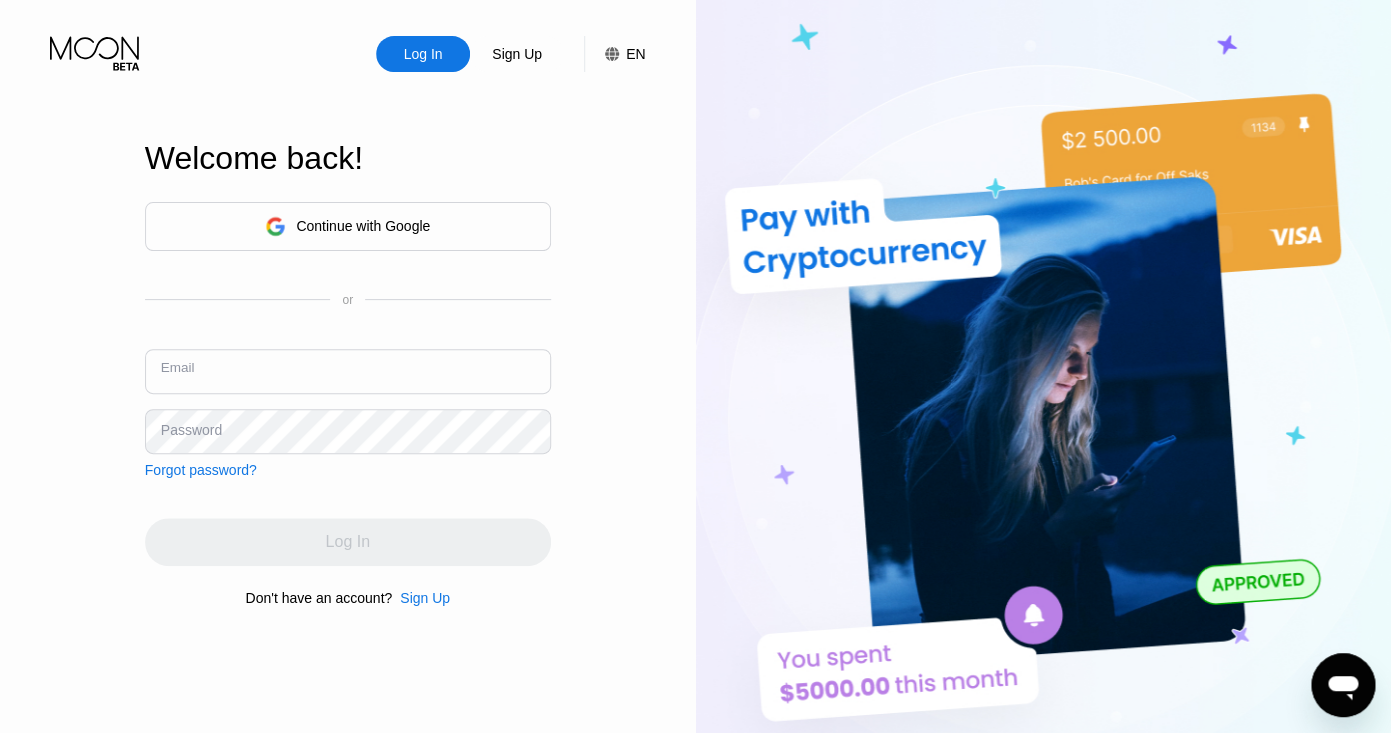 click at bounding box center [348, 371] 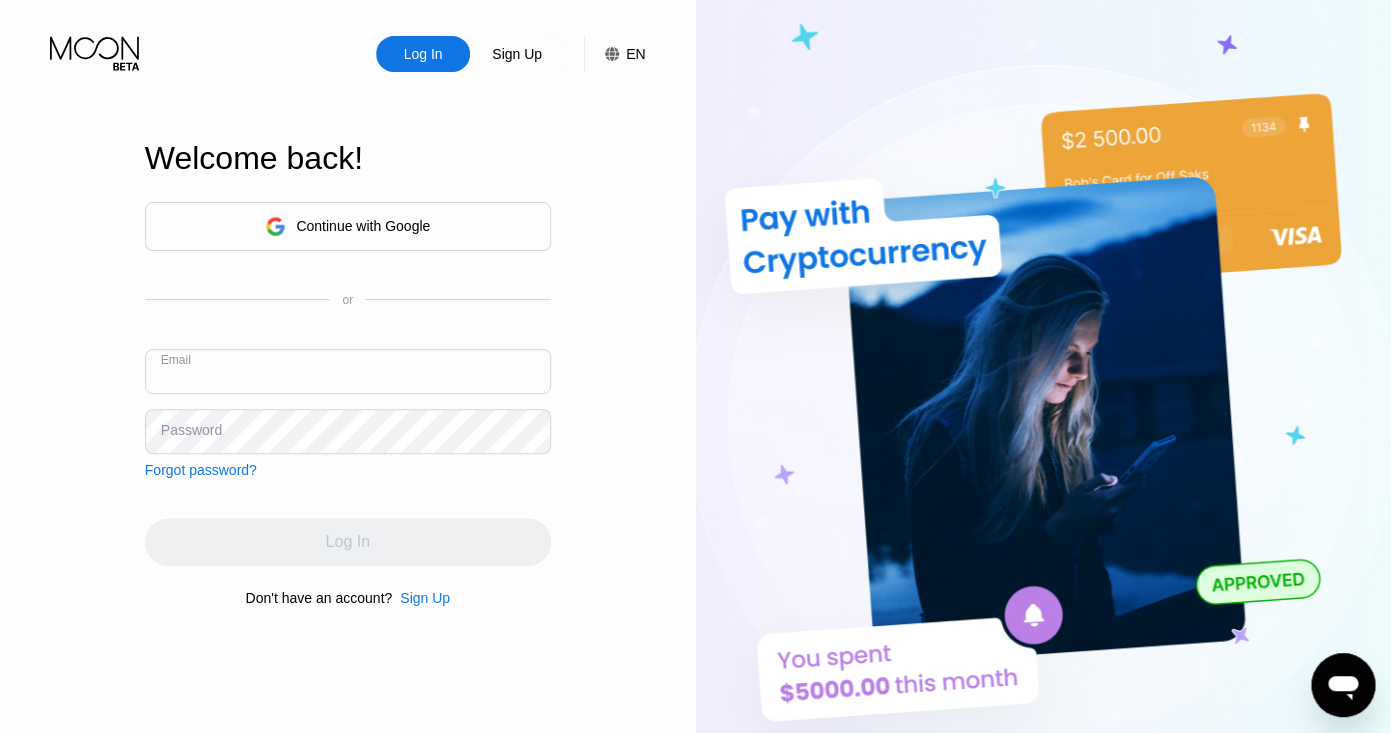 click on "Continue with Google" at bounding box center [363, 226] 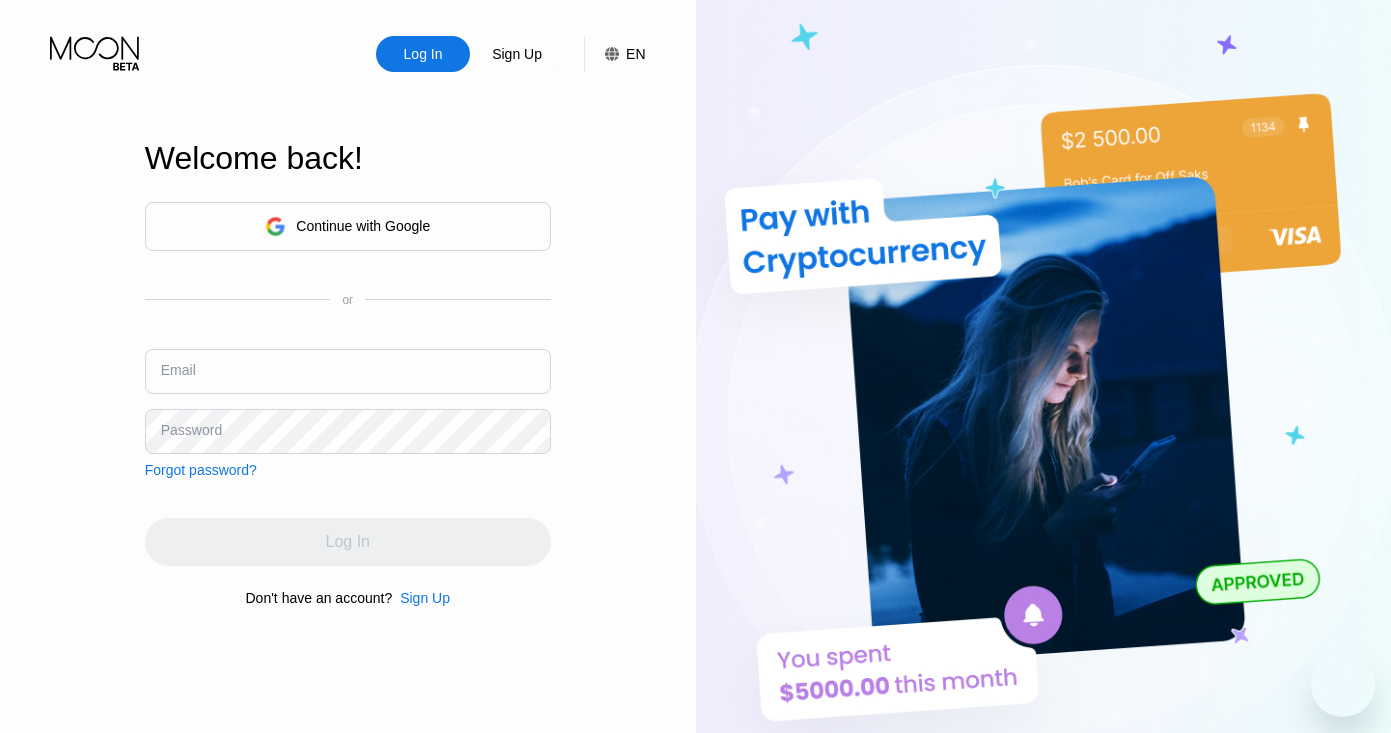 scroll, scrollTop: 0, scrollLeft: 0, axis: both 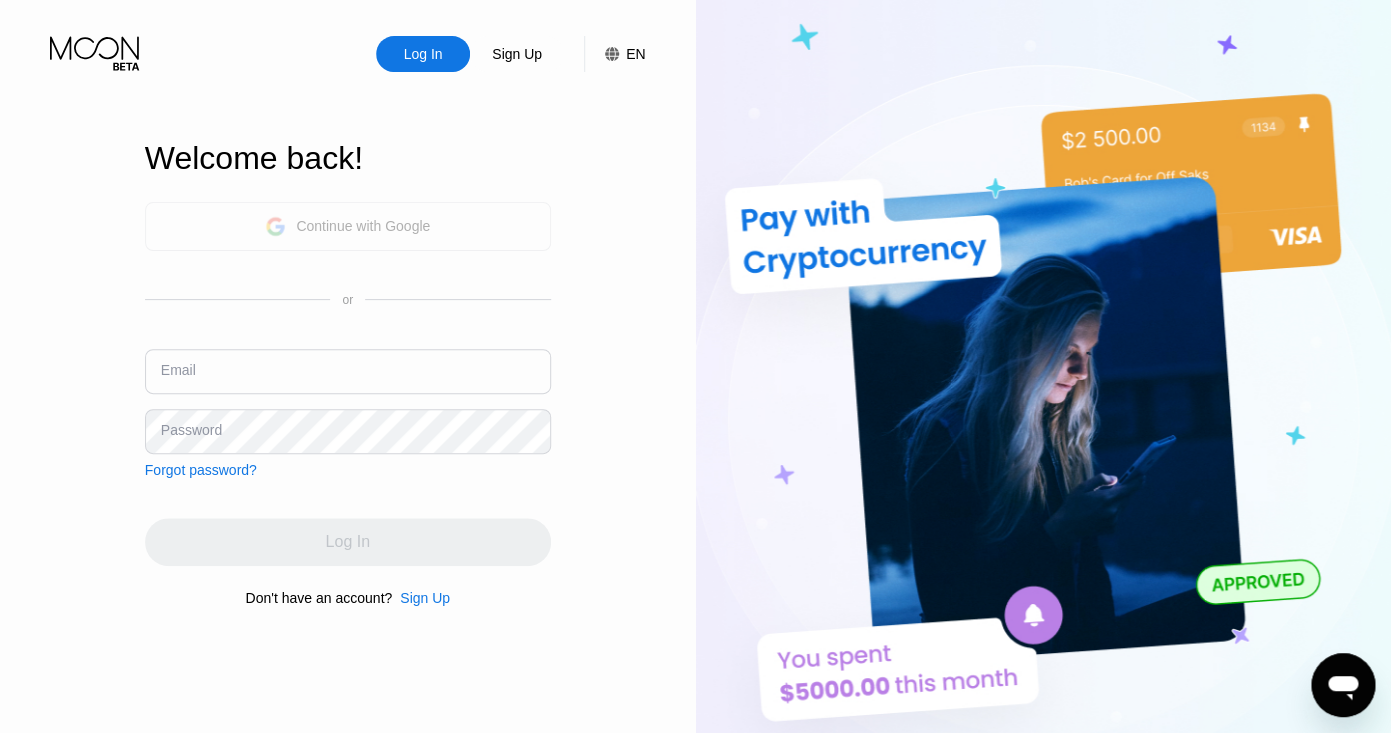 click on "Continue with Google" at bounding box center [363, 226] 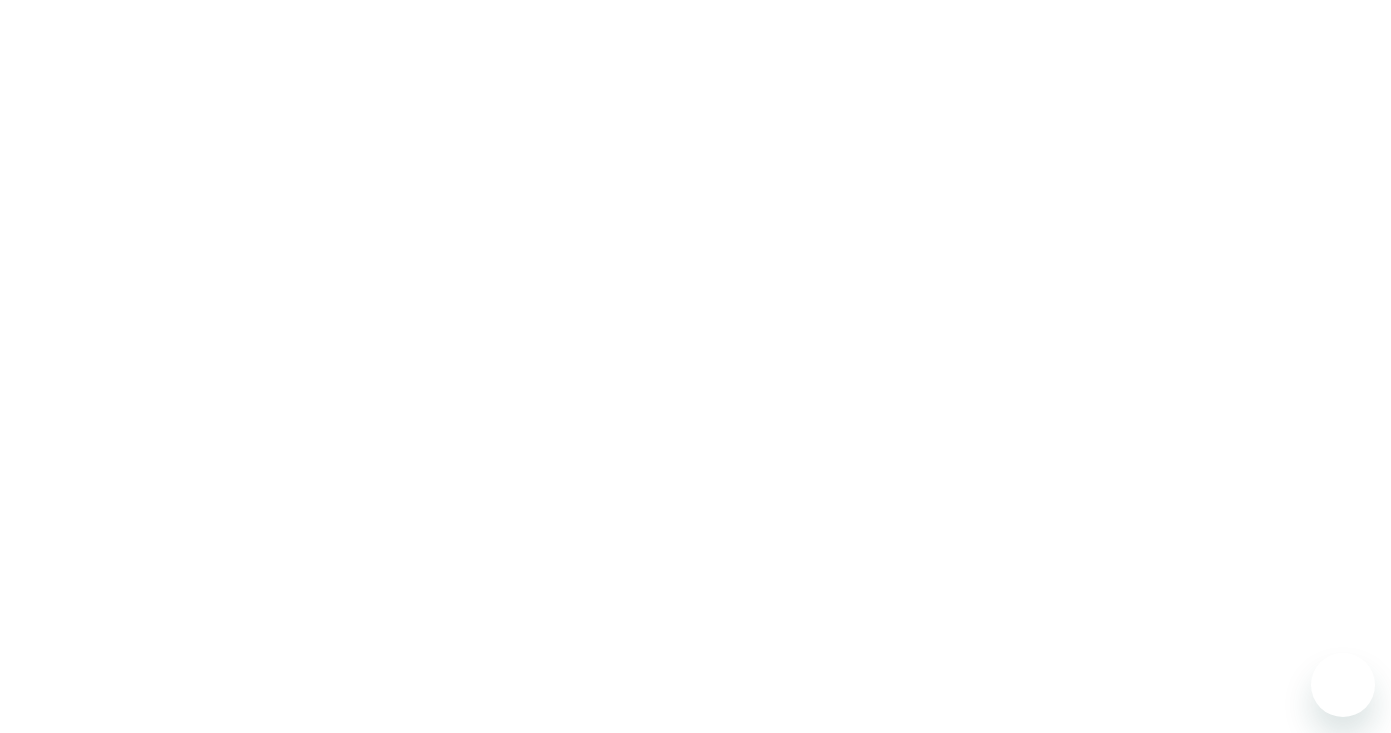 scroll, scrollTop: 0, scrollLeft: 0, axis: both 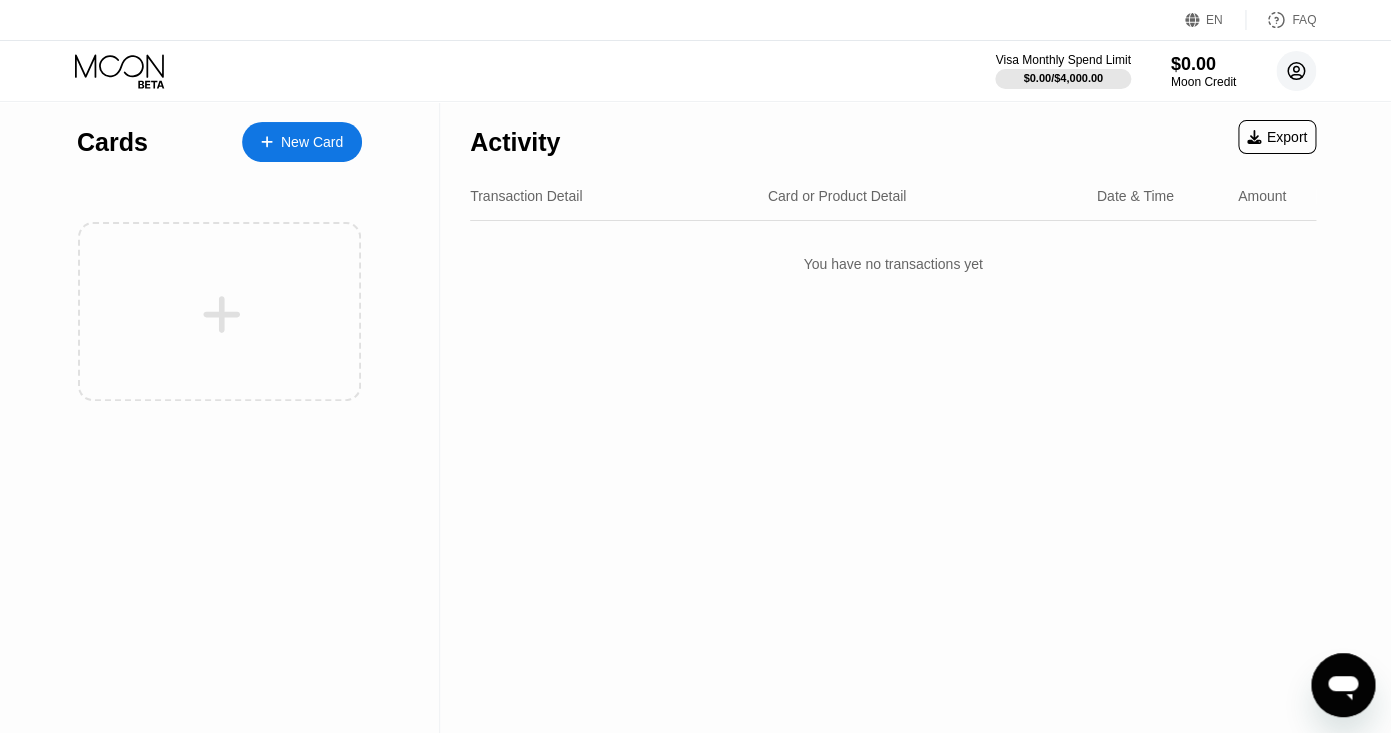 click 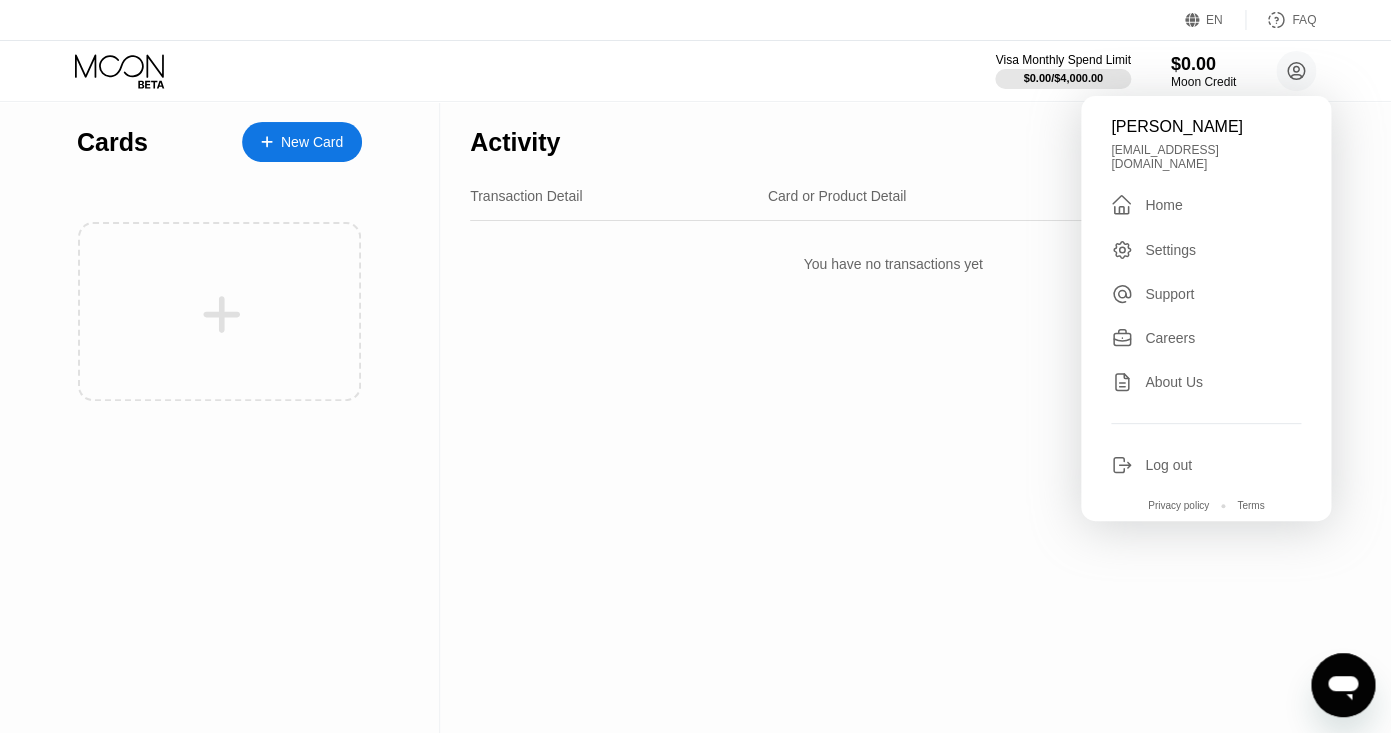 click on "Log out" at bounding box center [1168, 465] 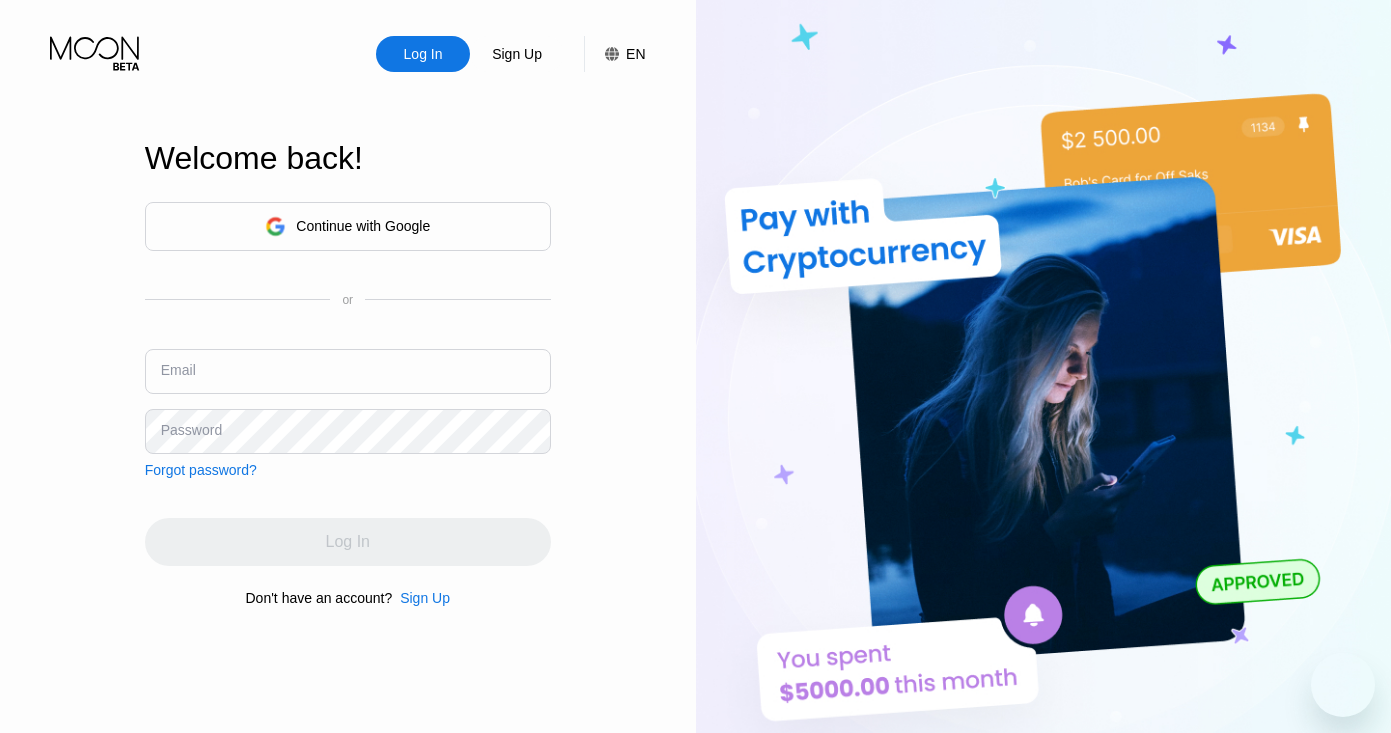 scroll, scrollTop: 0, scrollLeft: 0, axis: both 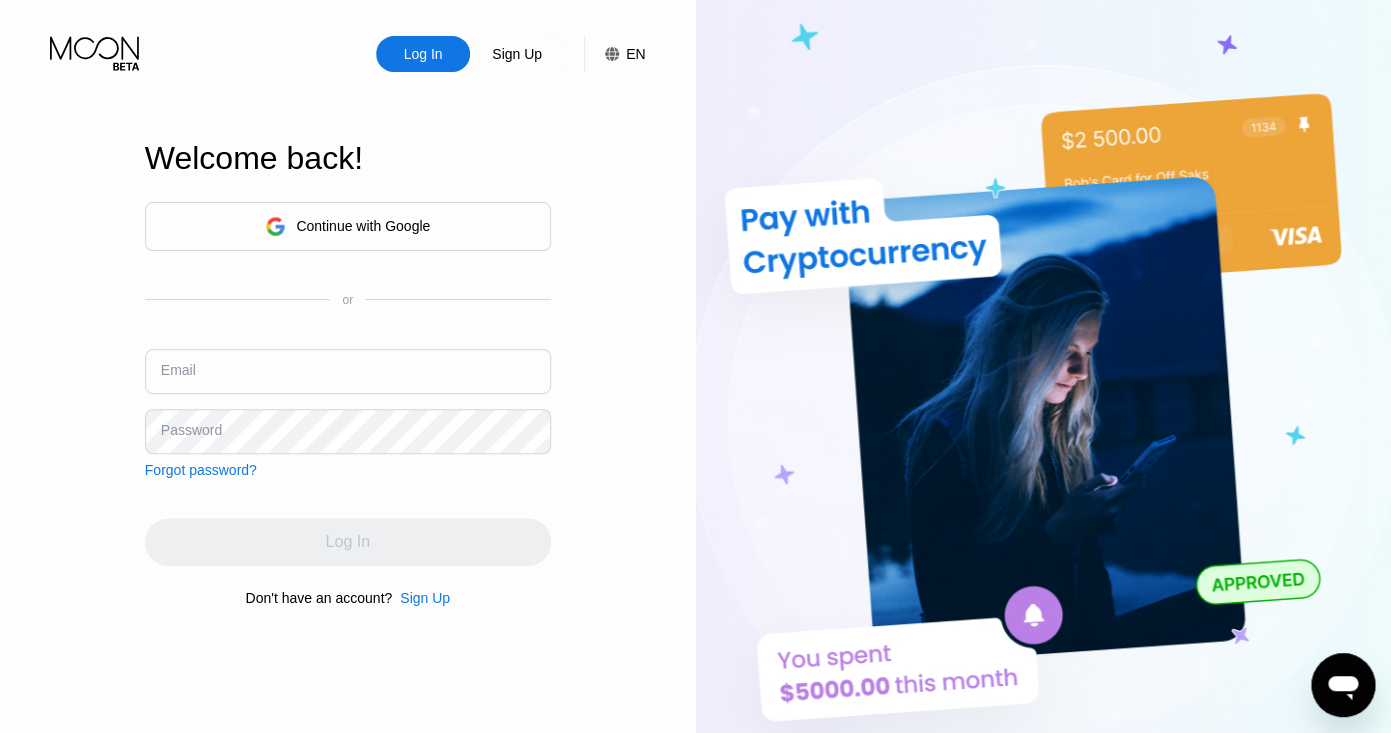 click at bounding box center (348, 371) 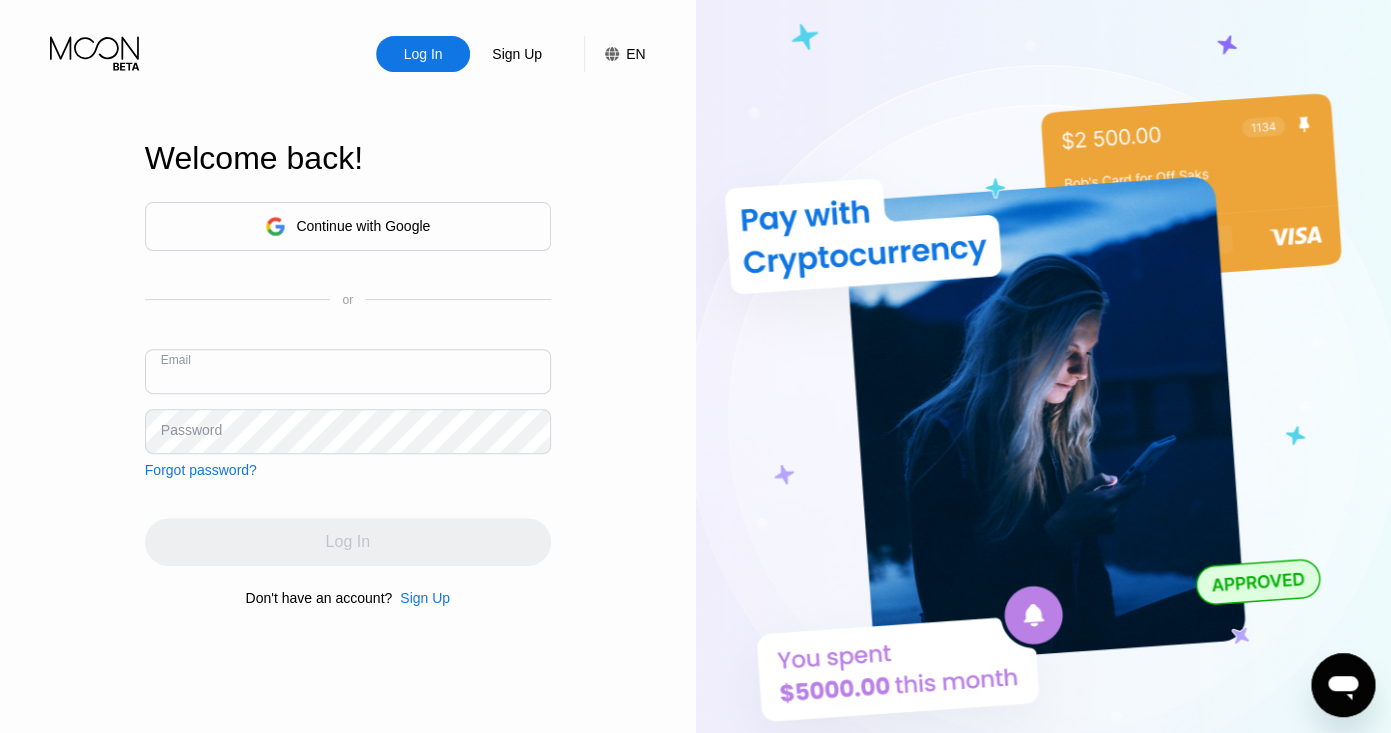 click on "Continue with Google" at bounding box center (363, 226) 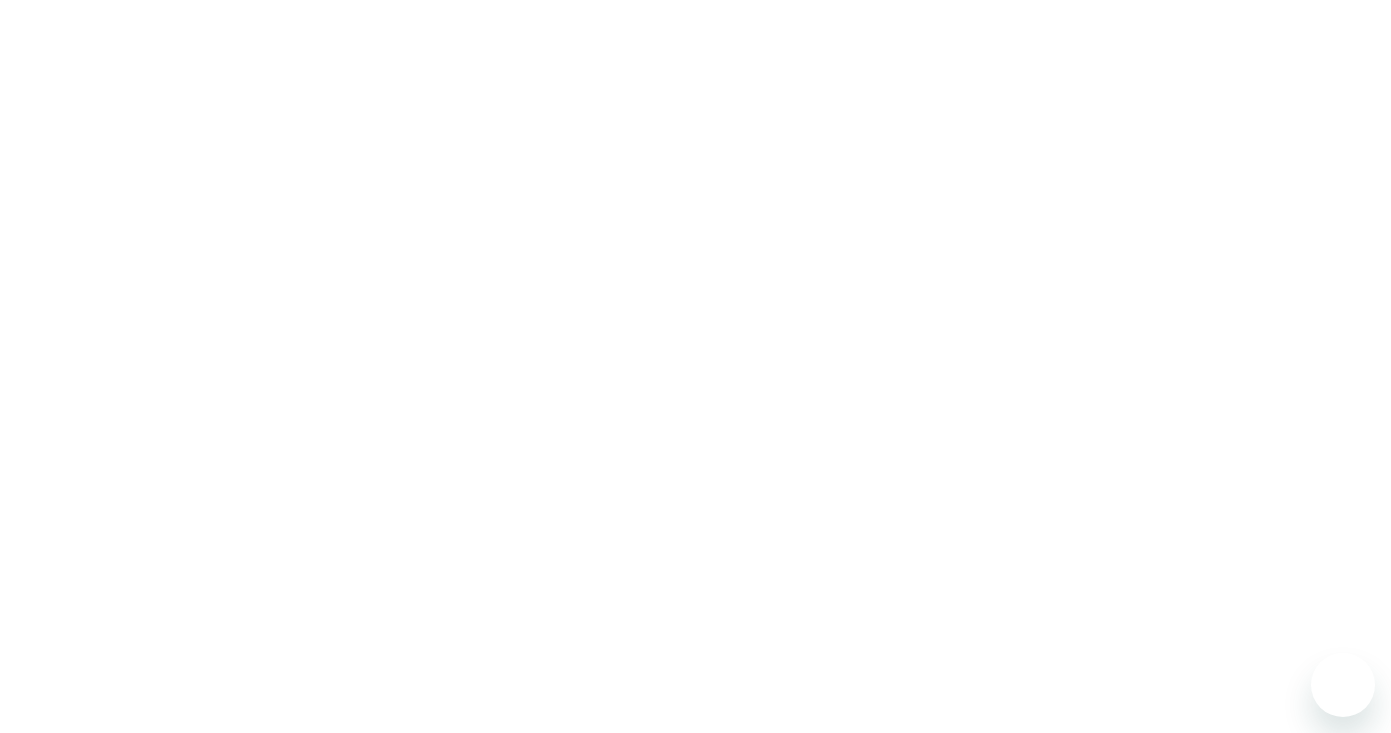 scroll, scrollTop: 0, scrollLeft: 0, axis: both 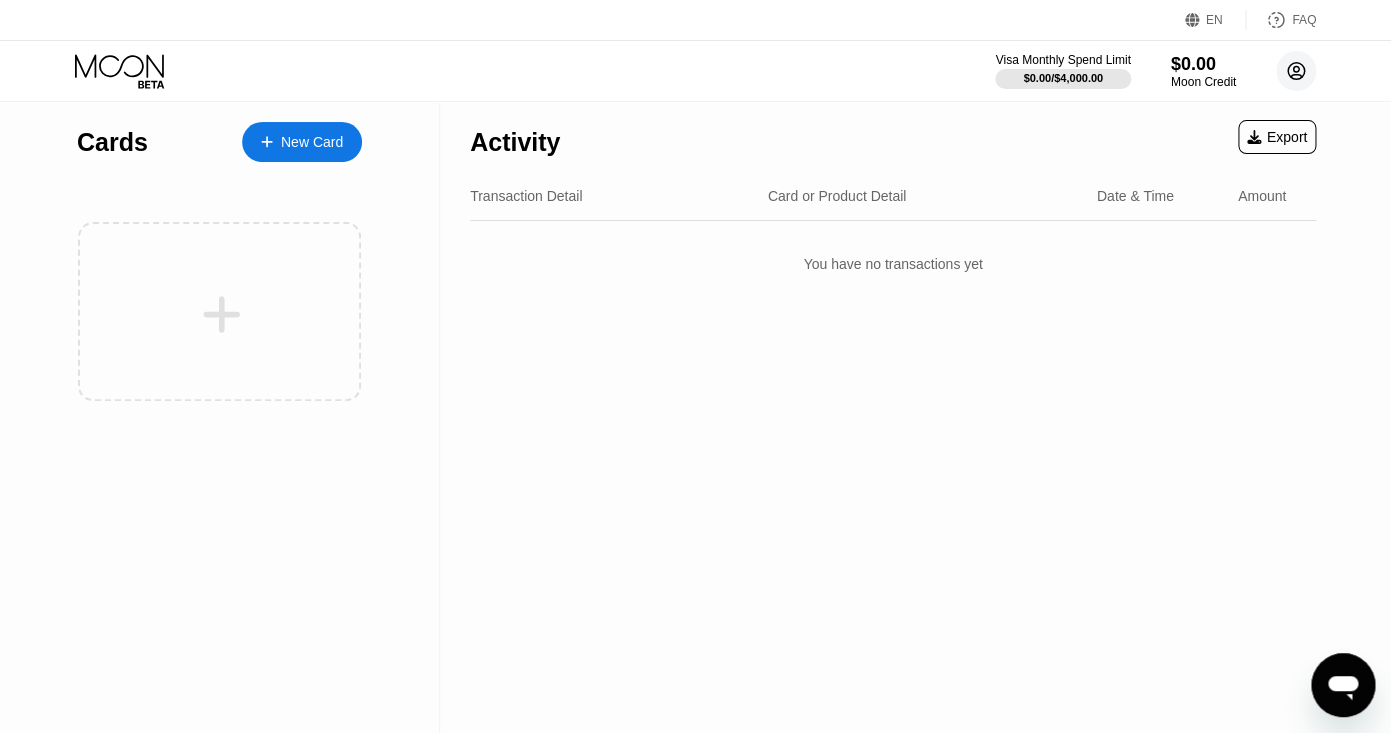click 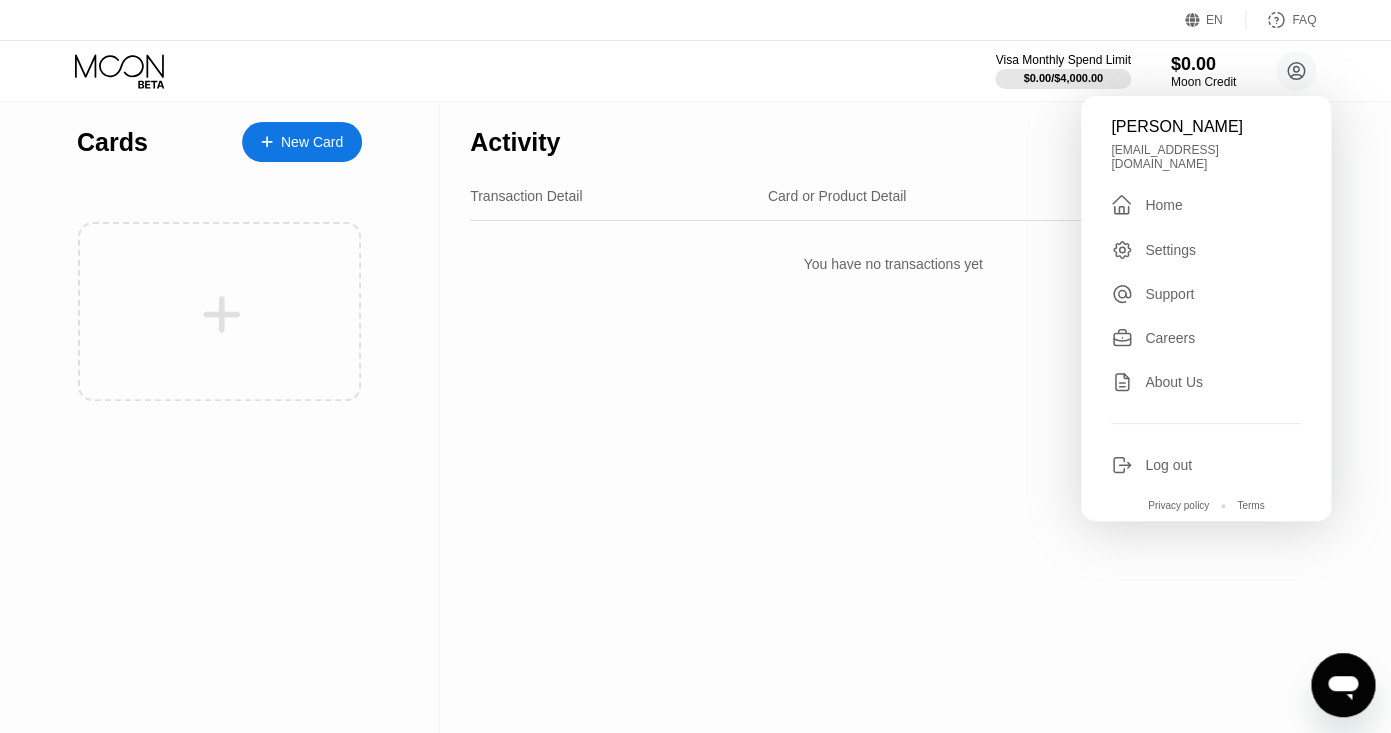 click on "Log out" at bounding box center [1168, 465] 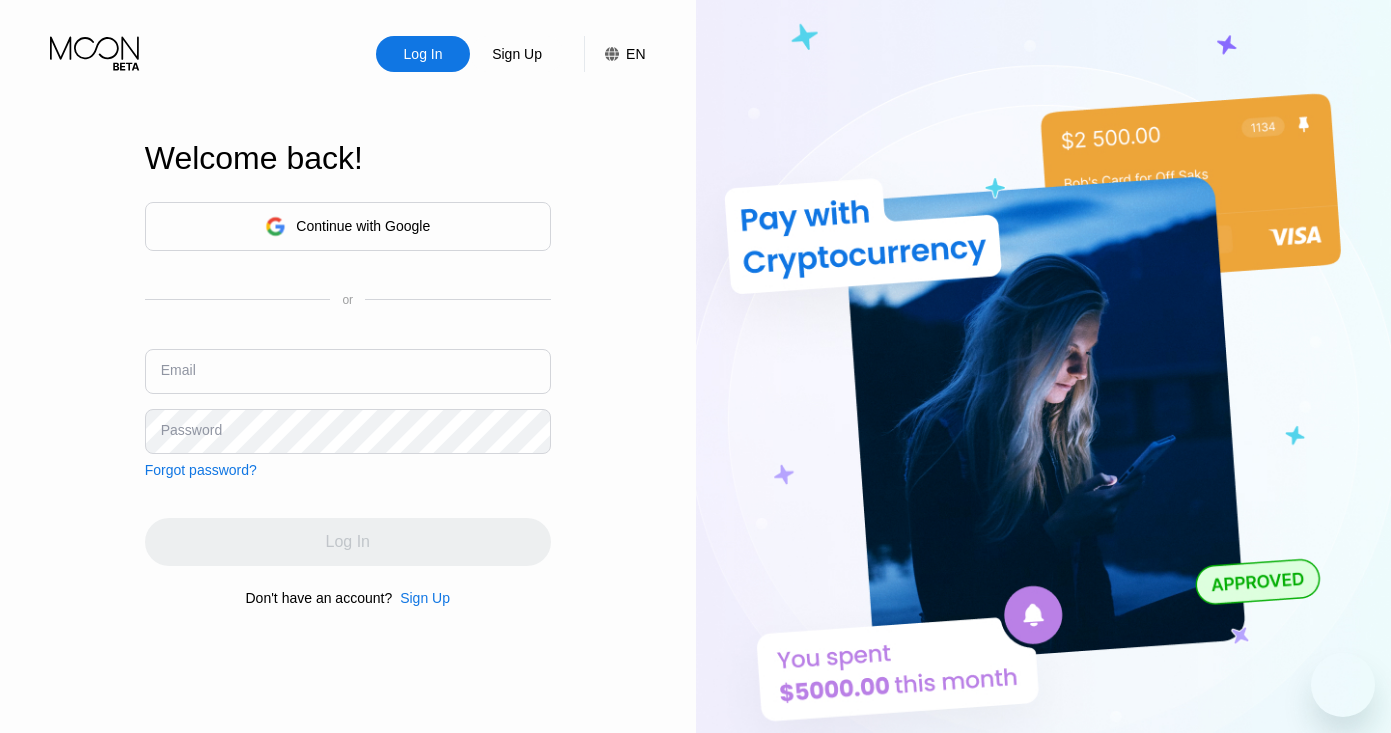 scroll, scrollTop: 0, scrollLeft: 0, axis: both 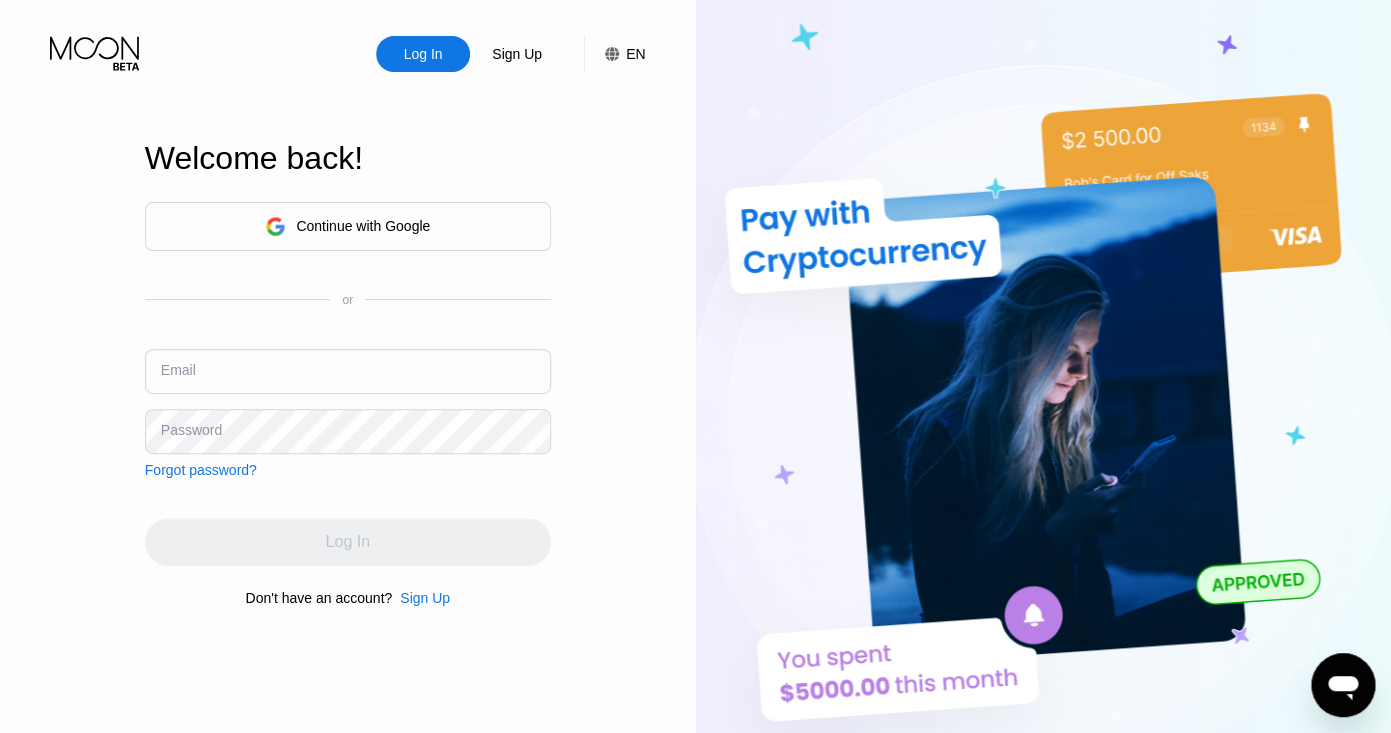 click at bounding box center (348, 371) 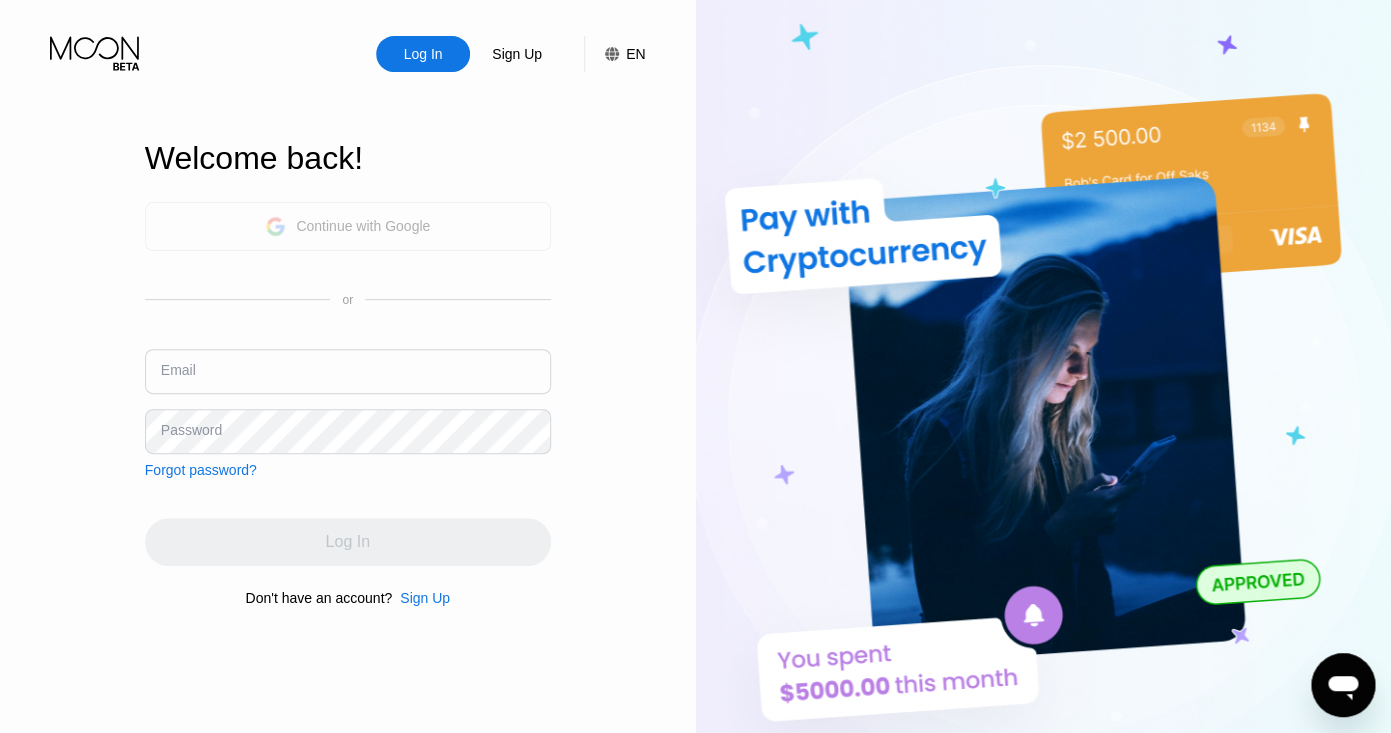 click on "Continue with Google" at bounding box center (363, 226) 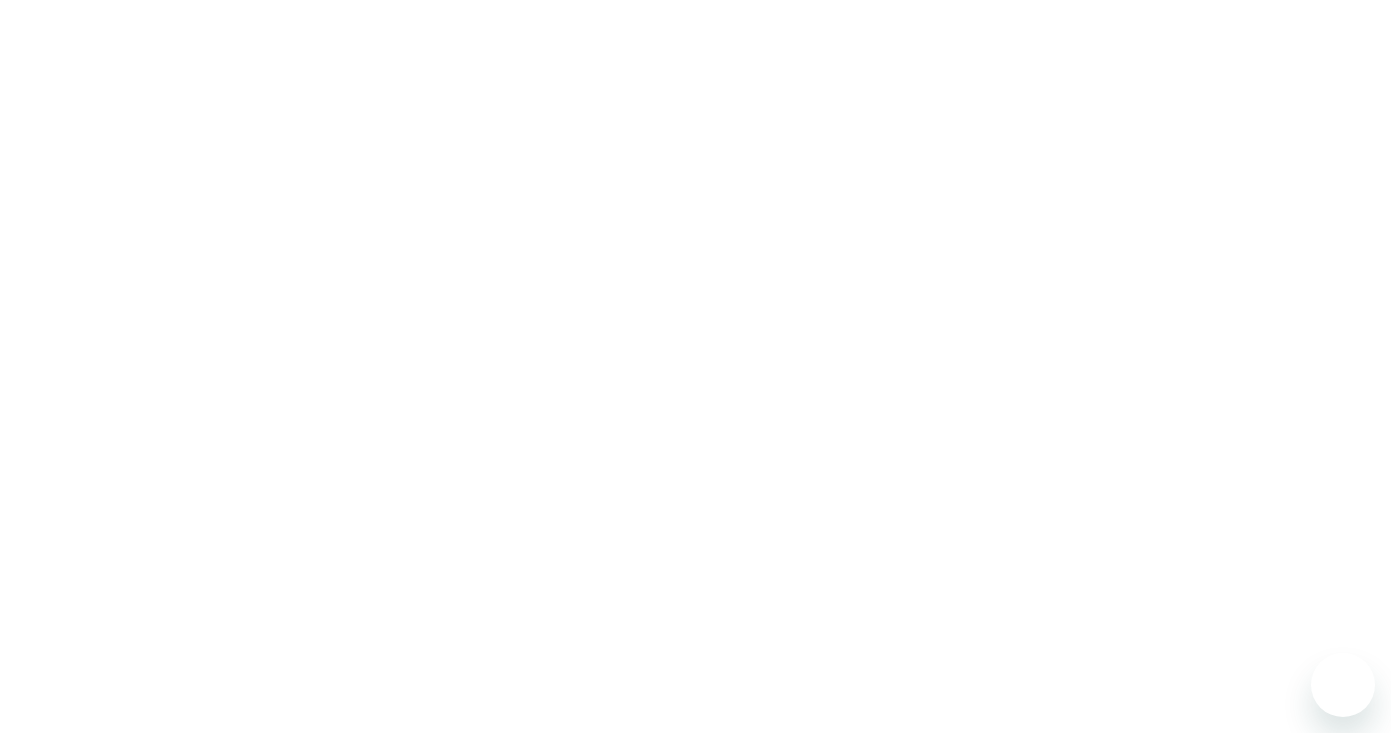 scroll, scrollTop: 0, scrollLeft: 0, axis: both 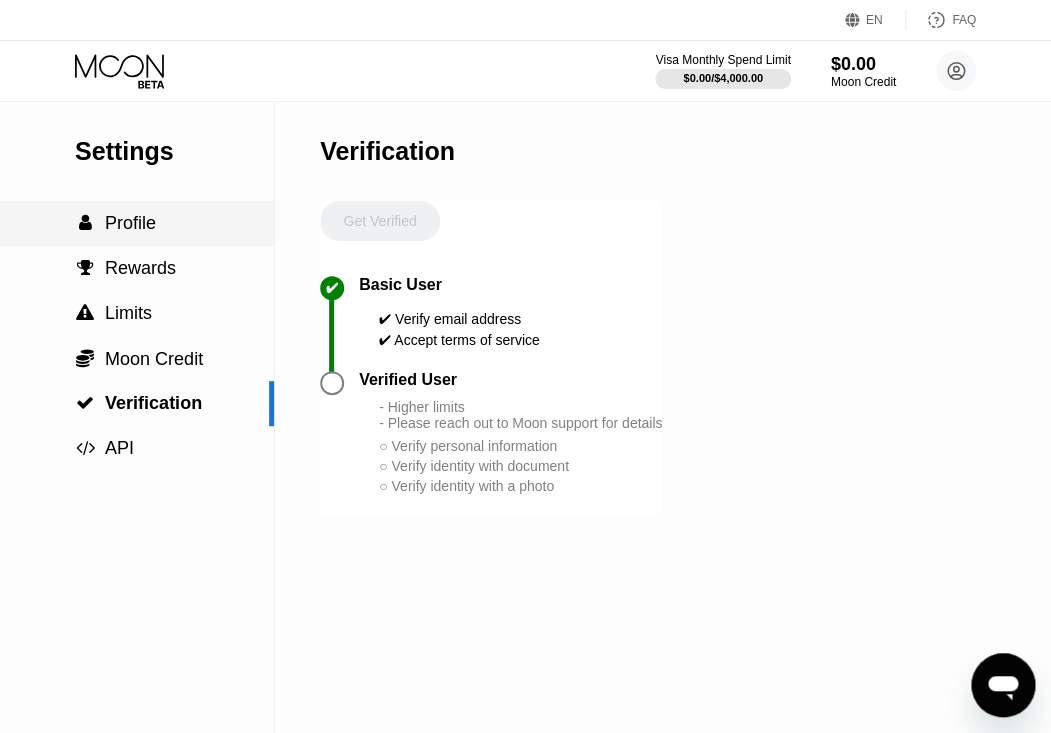 click on "Profile" at bounding box center (130, 223) 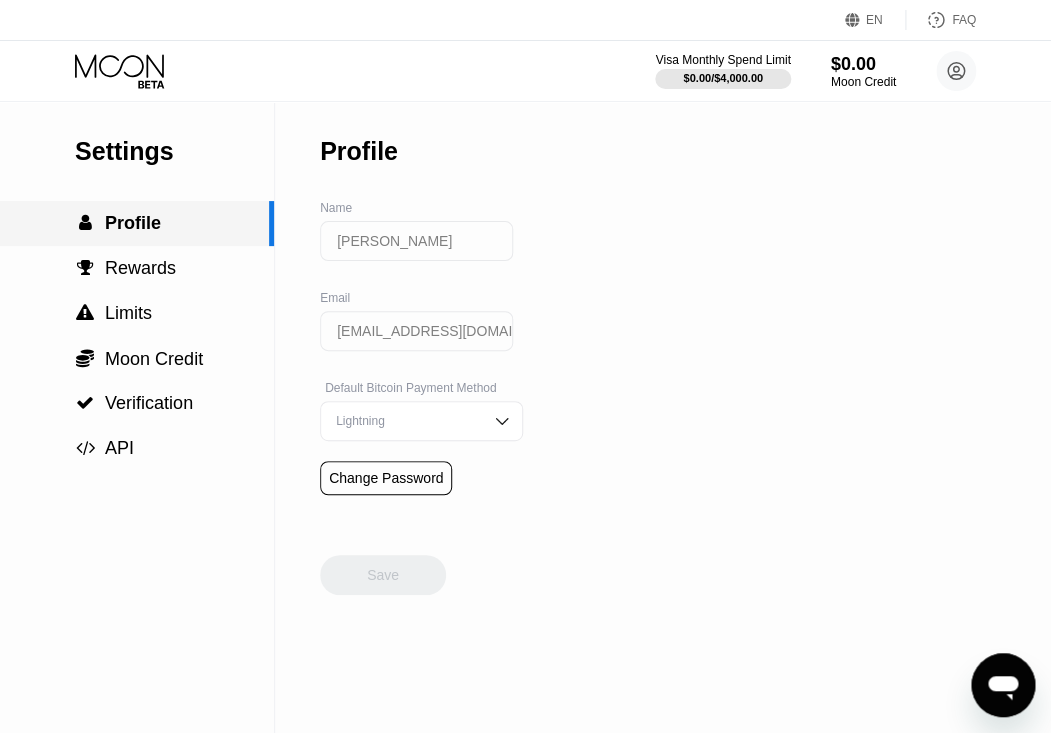 click on "Profile" at bounding box center (133, 223) 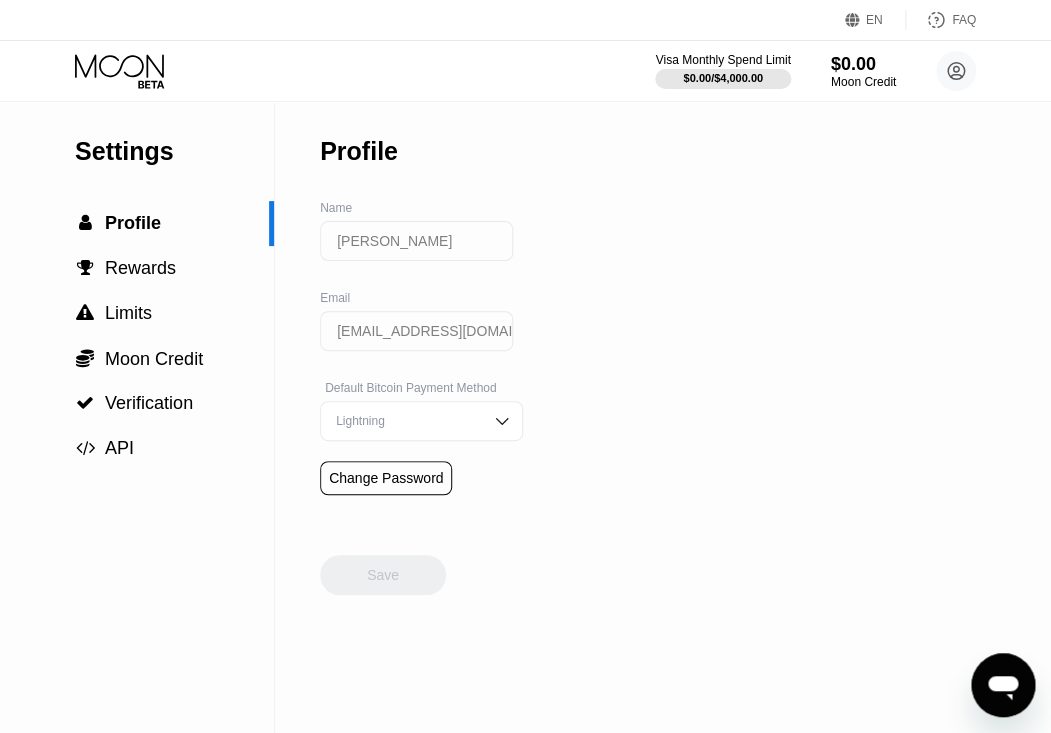 click 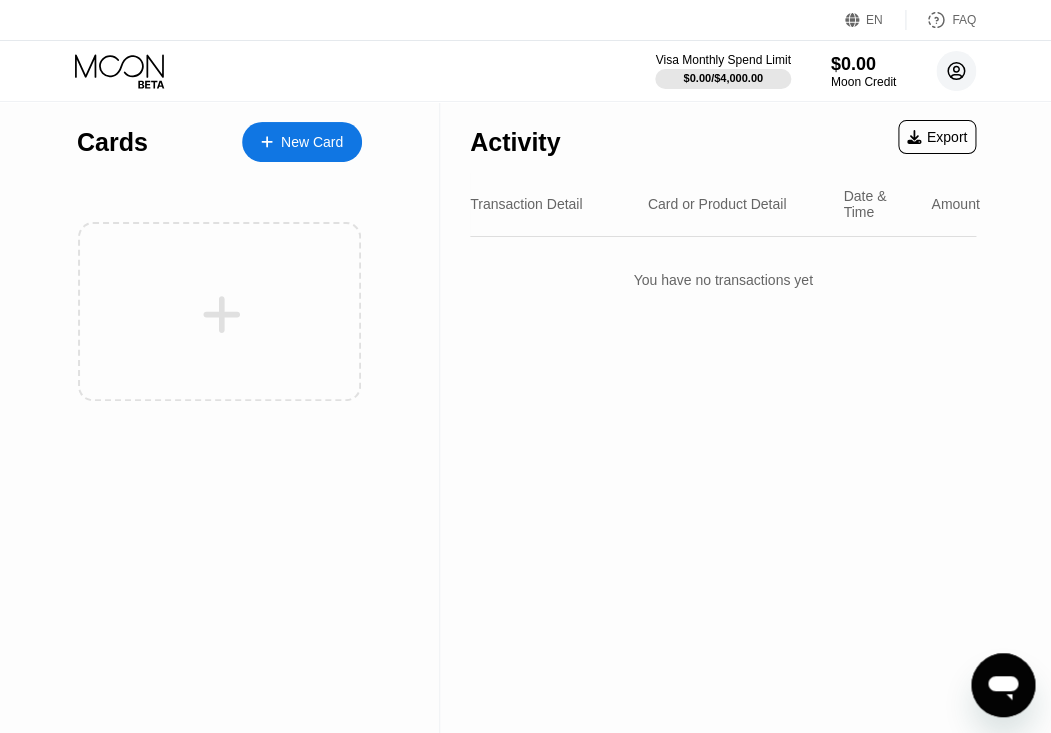 click 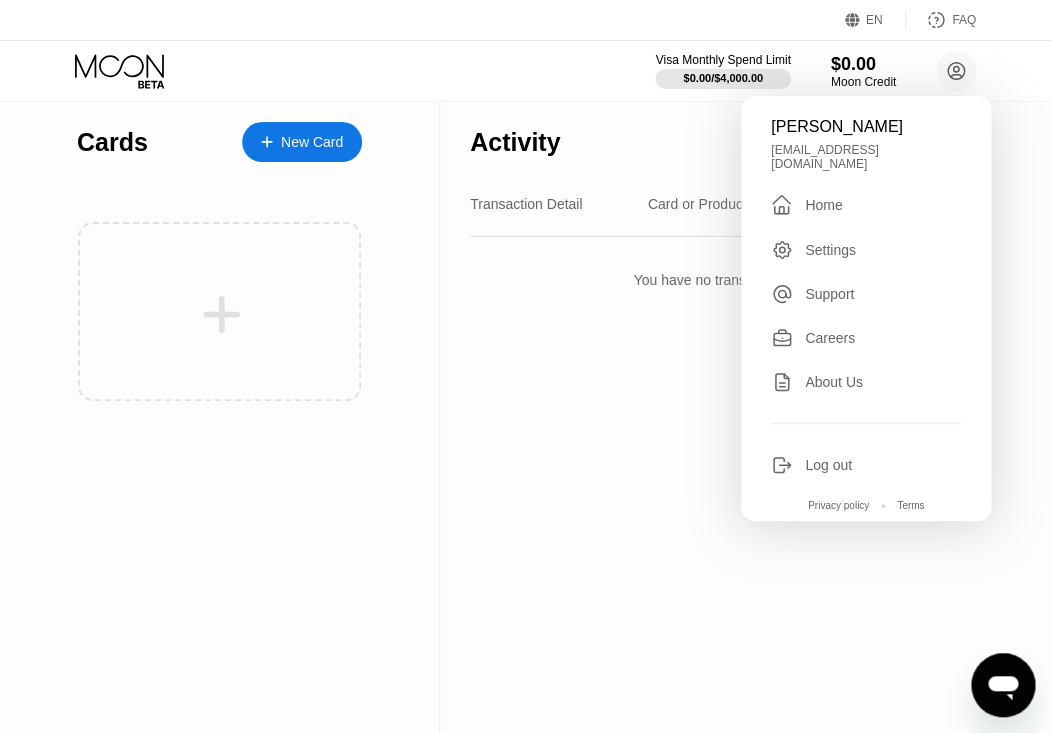 click on " Home" at bounding box center (866, 205) 